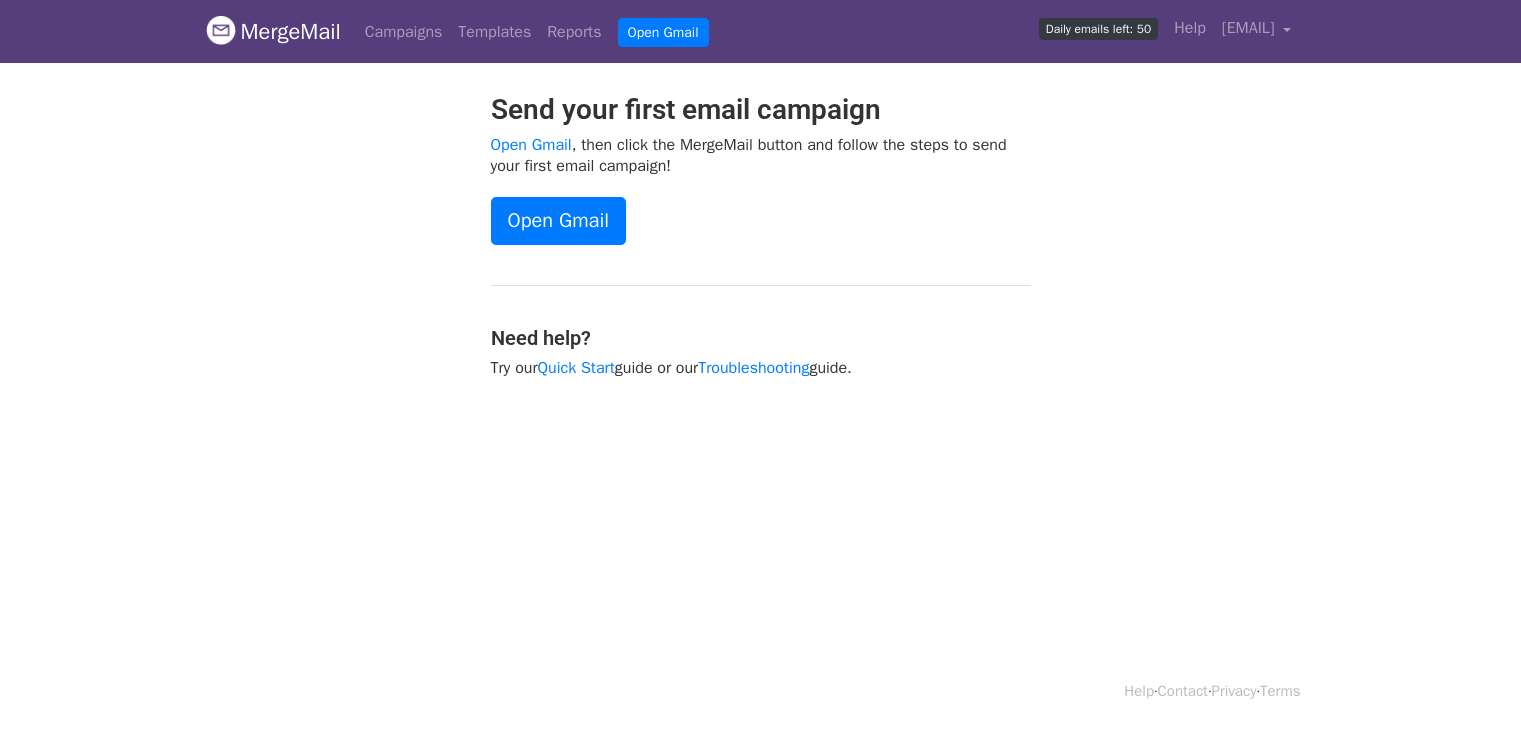 scroll, scrollTop: 0, scrollLeft: 0, axis: both 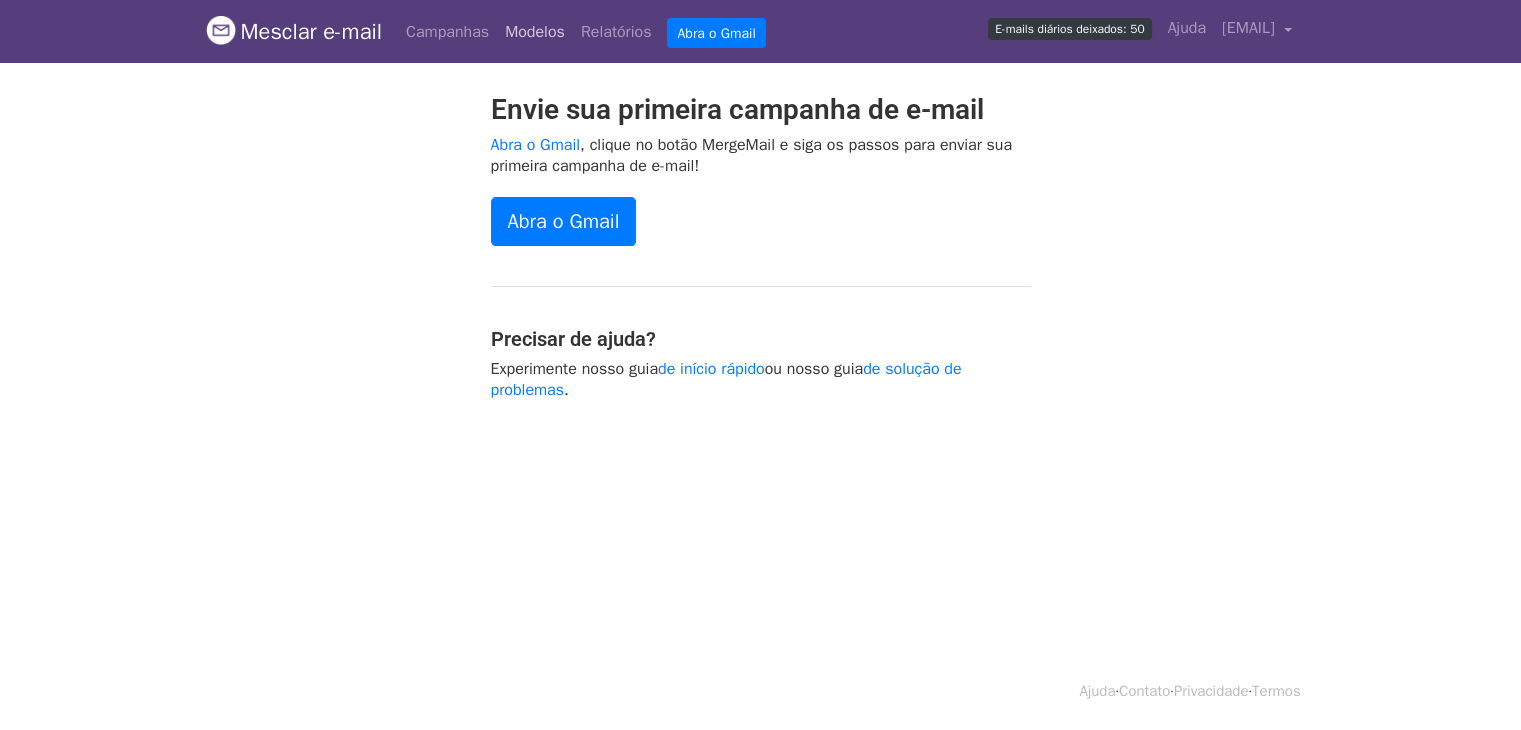 click on "Modelos" at bounding box center [535, 32] 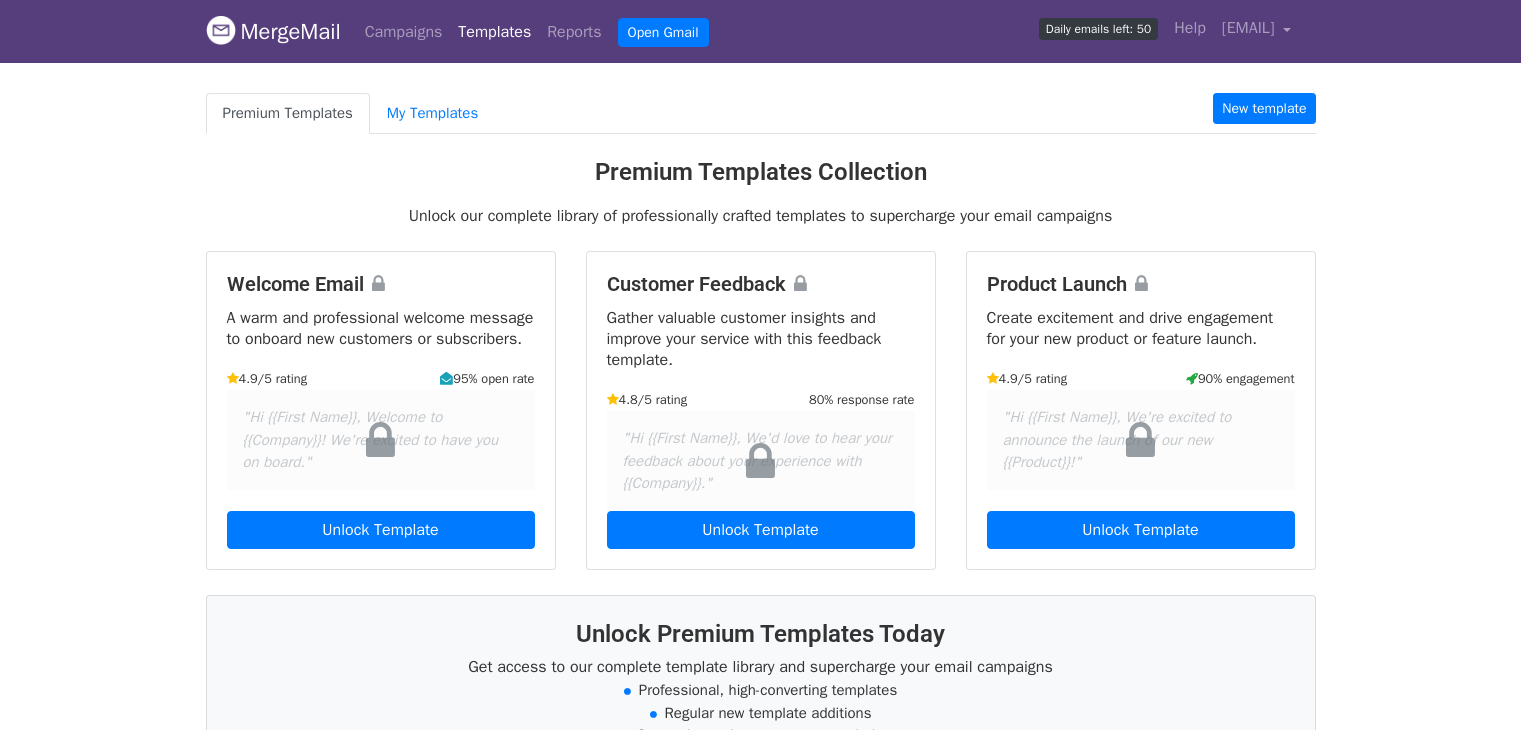 scroll, scrollTop: 0, scrollLeft: 0, axis: both 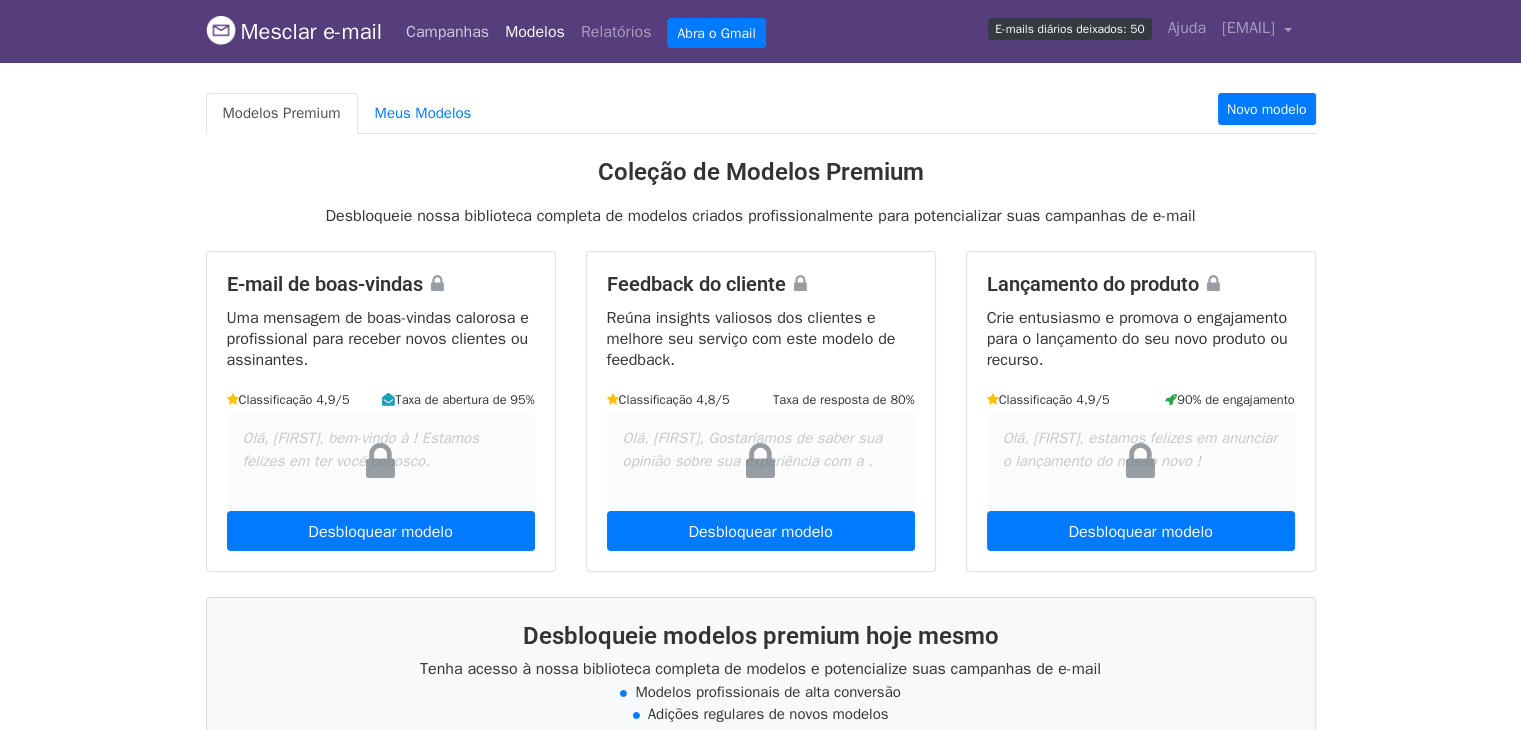 click on "Campanhas" at bounding box center [447, 32] 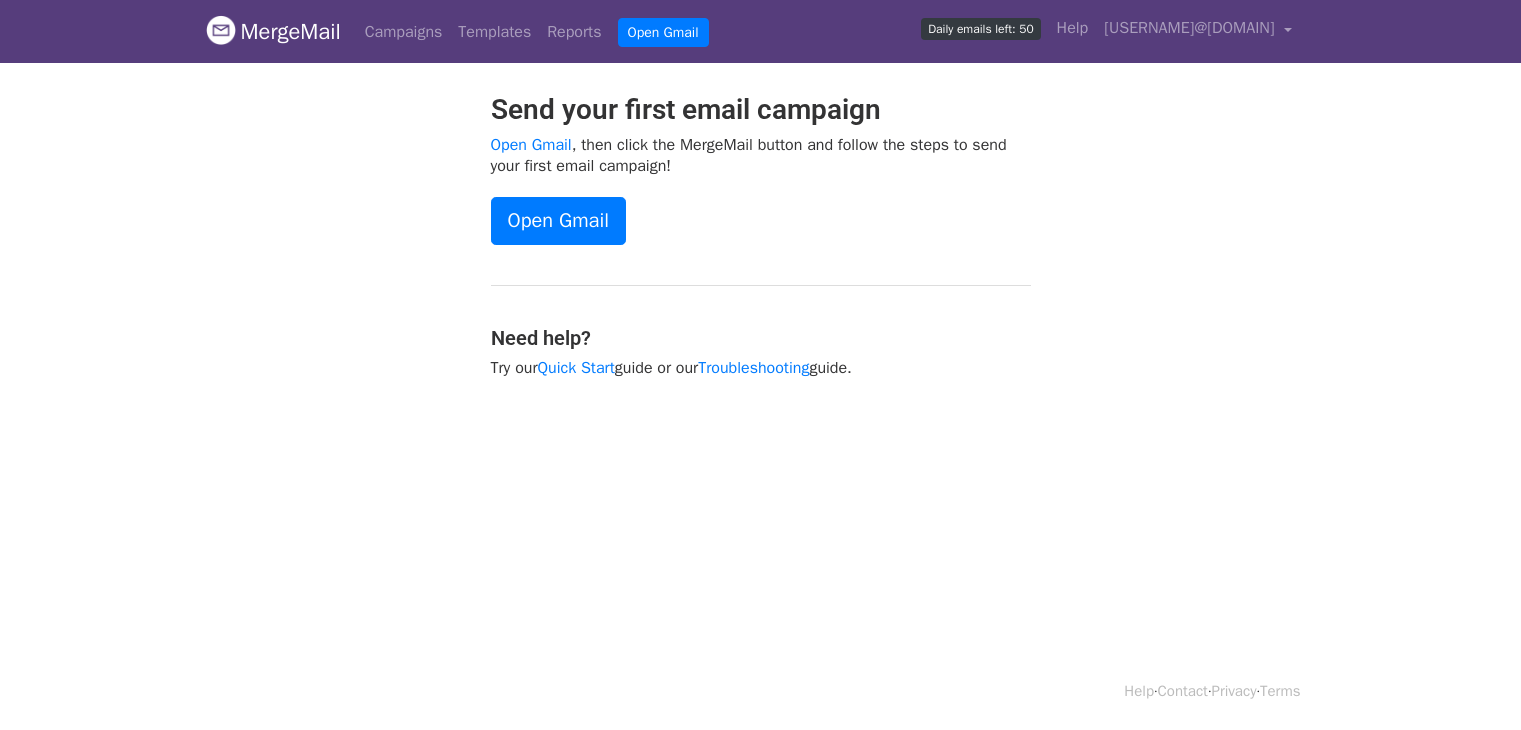 scroll, scrollTop: 0, scrollLeft: 0, axis: both 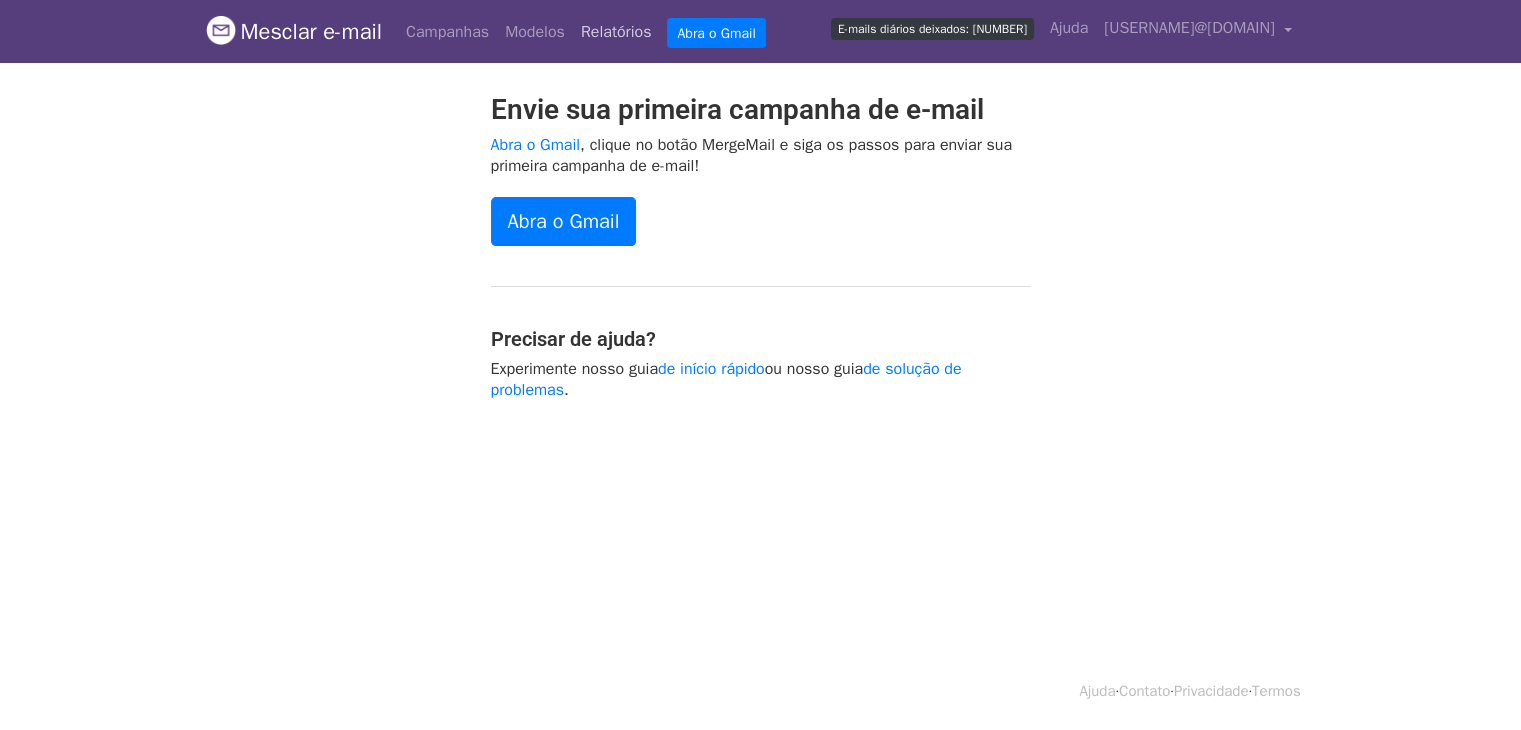 click on "Relatórios" at bounding box center [616, 32] 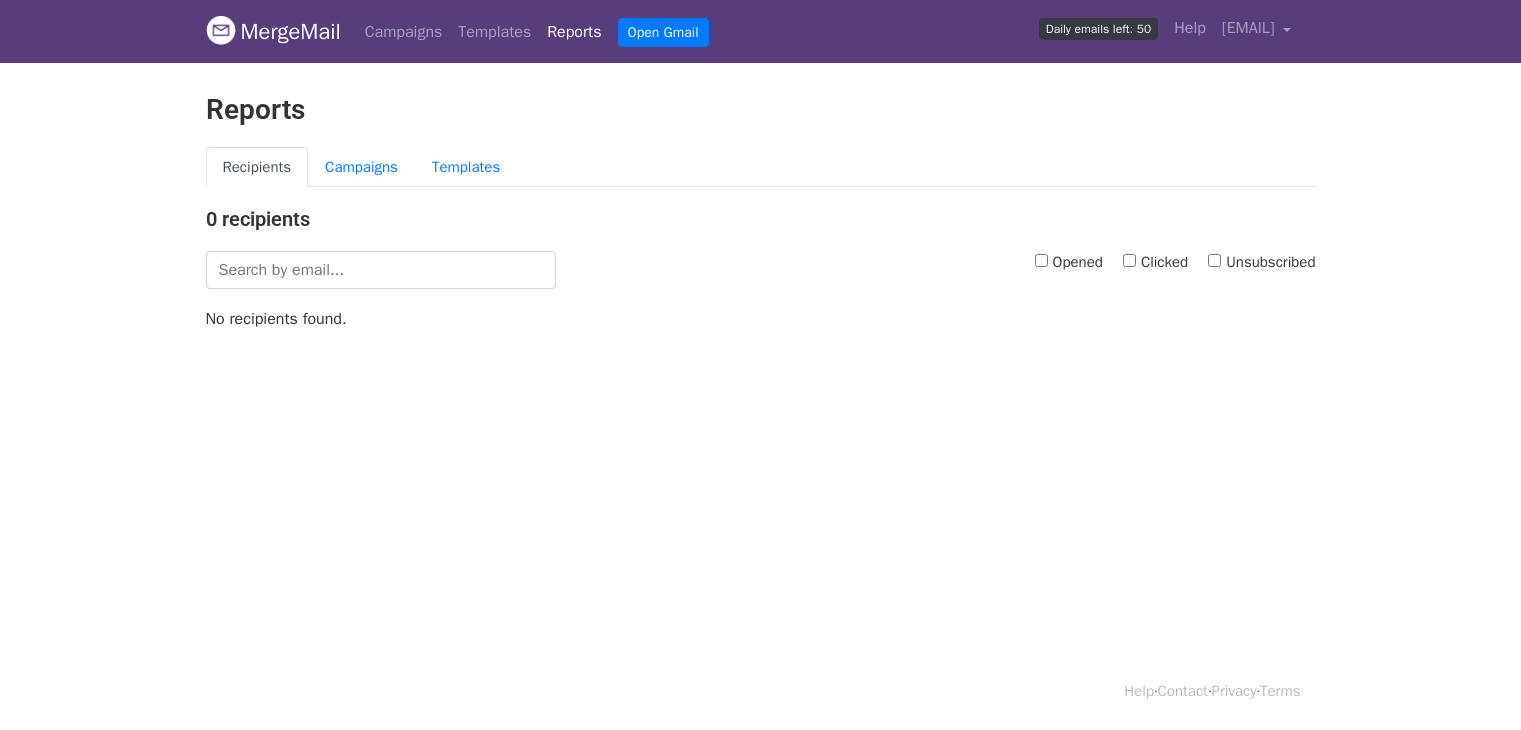 scroll, scrollTop: 0, scrollLeft: 0, axis: both 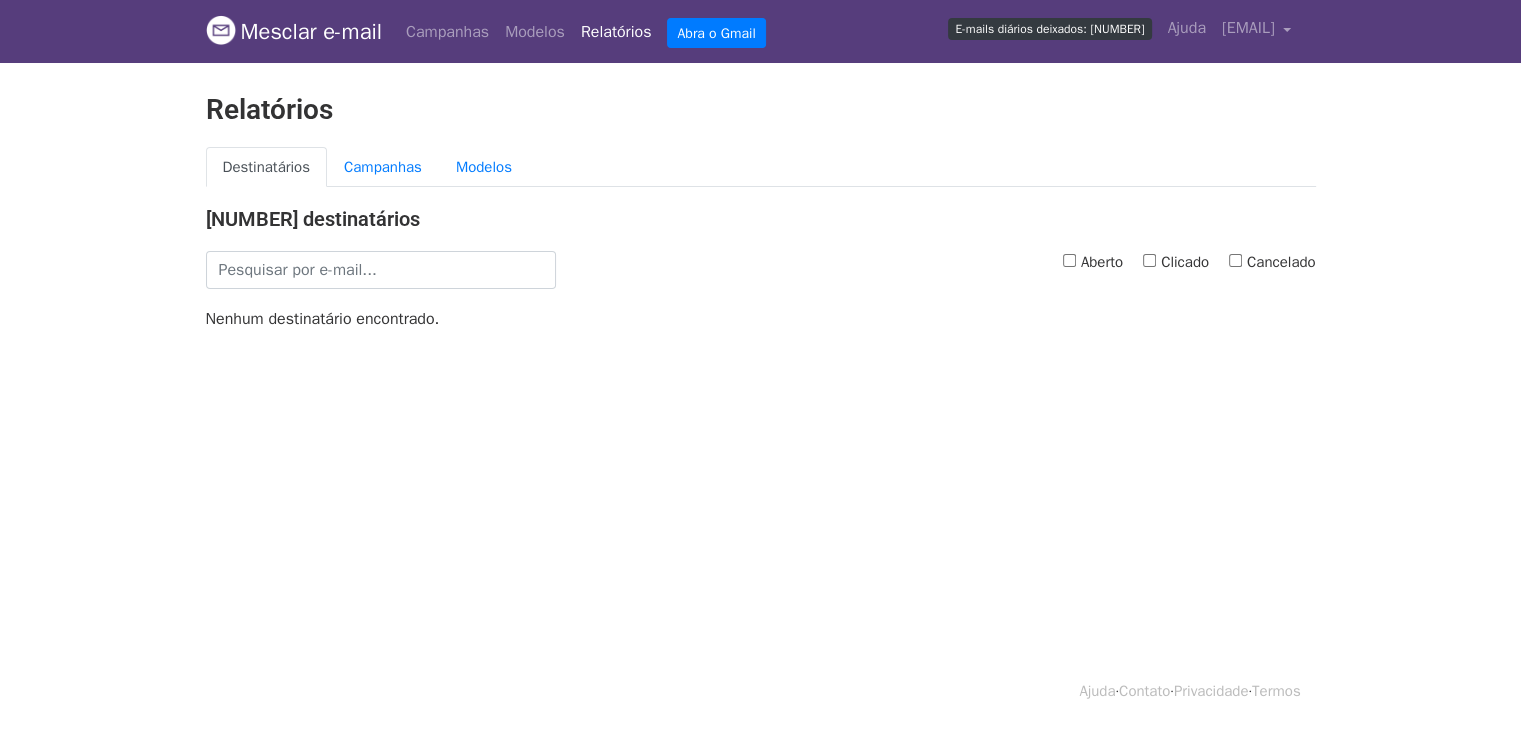click on "E-mails diários deixados: [NUMBER]" at bounding box center (1049, 29) 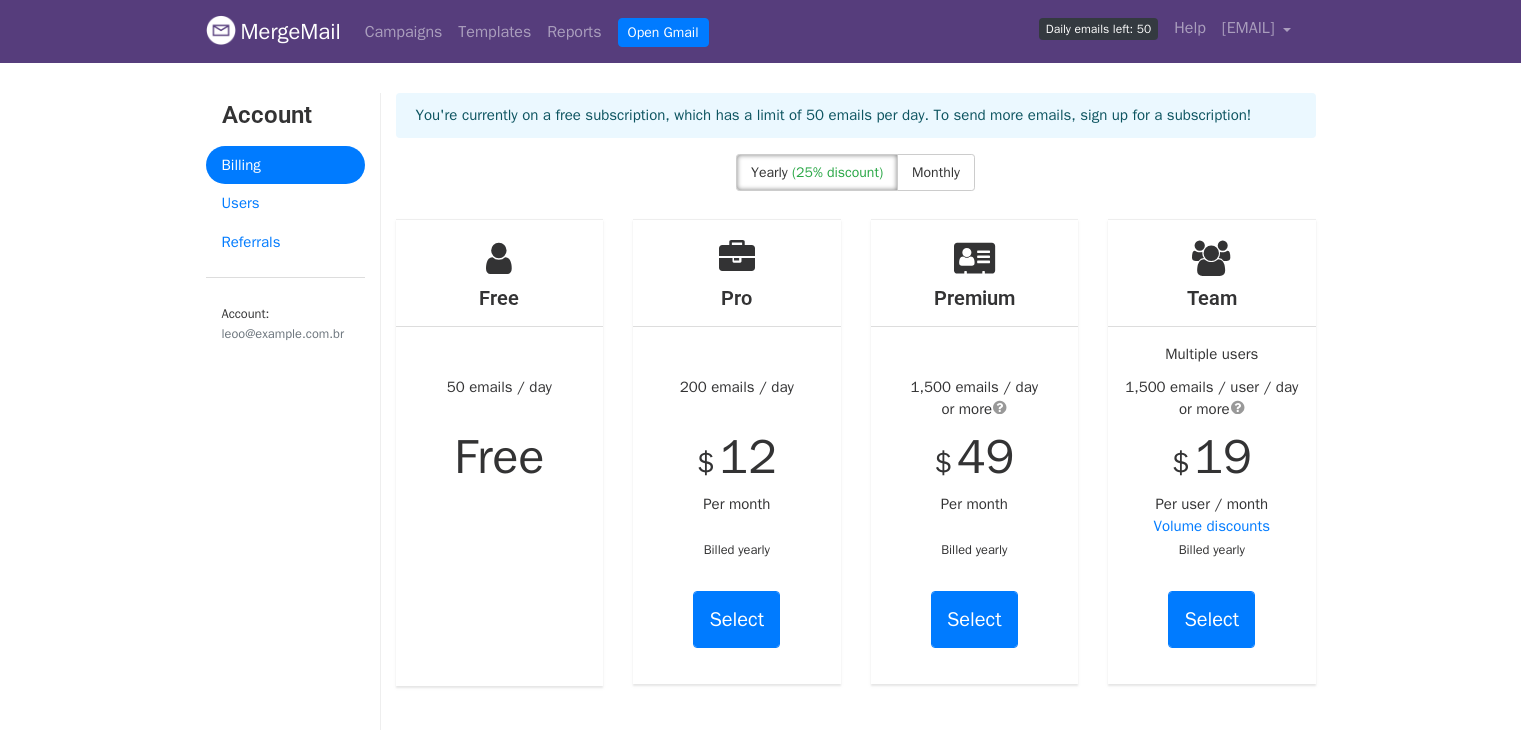 scroll, scrollTop: 0, scrollLeft: 0, axis: both 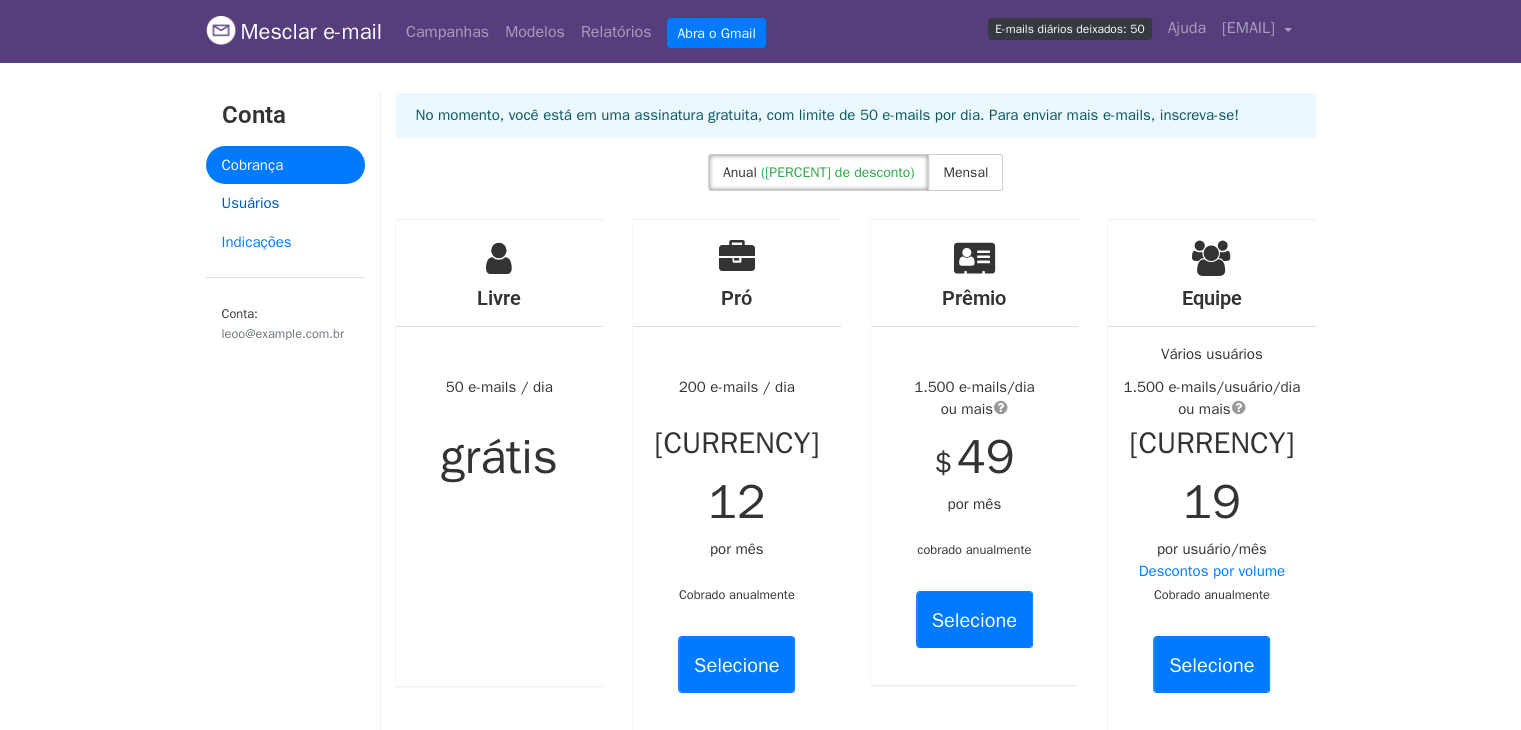 click on "Usuários" at bounding box center (251, 203) 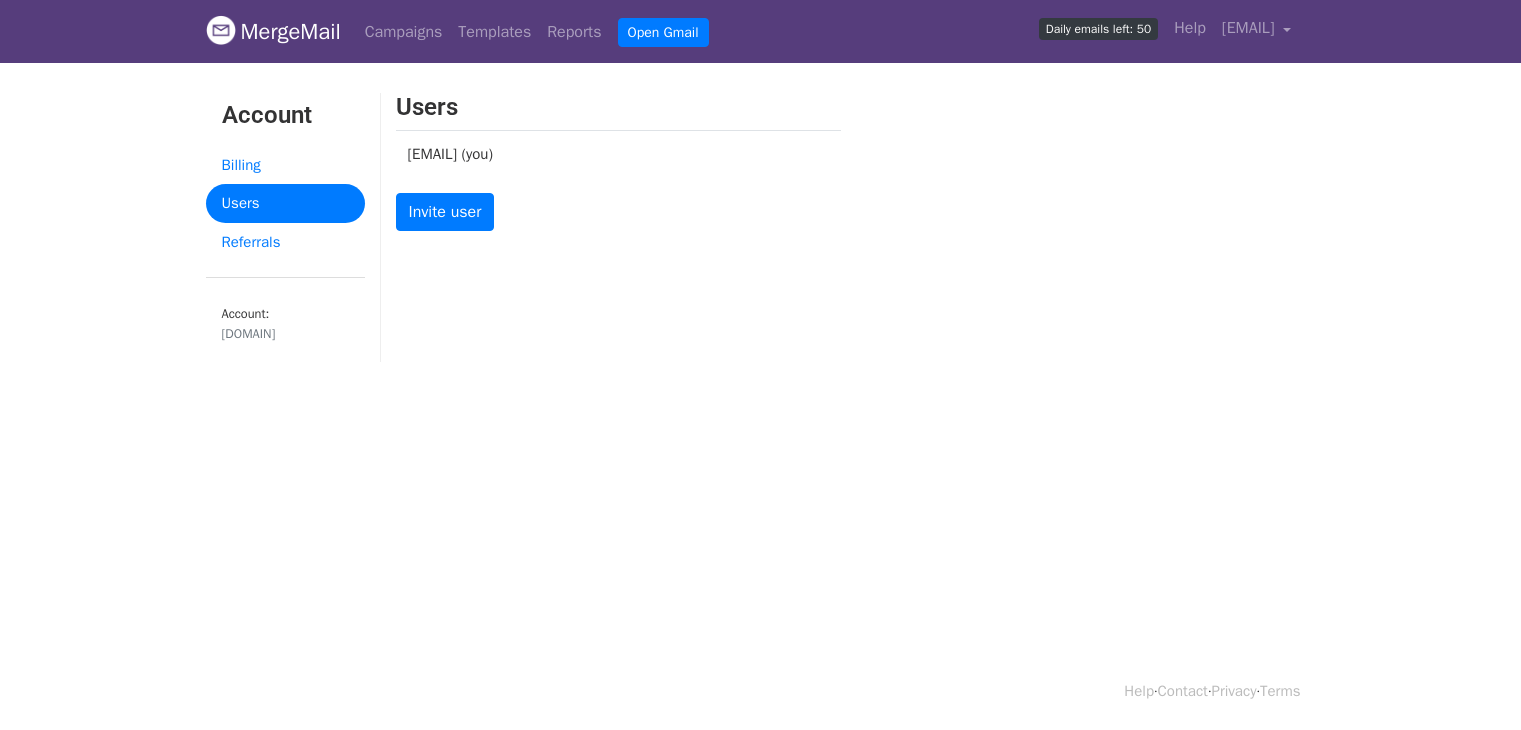 scroll, scrollTop: 0, scrollLeft: 0, axis: both 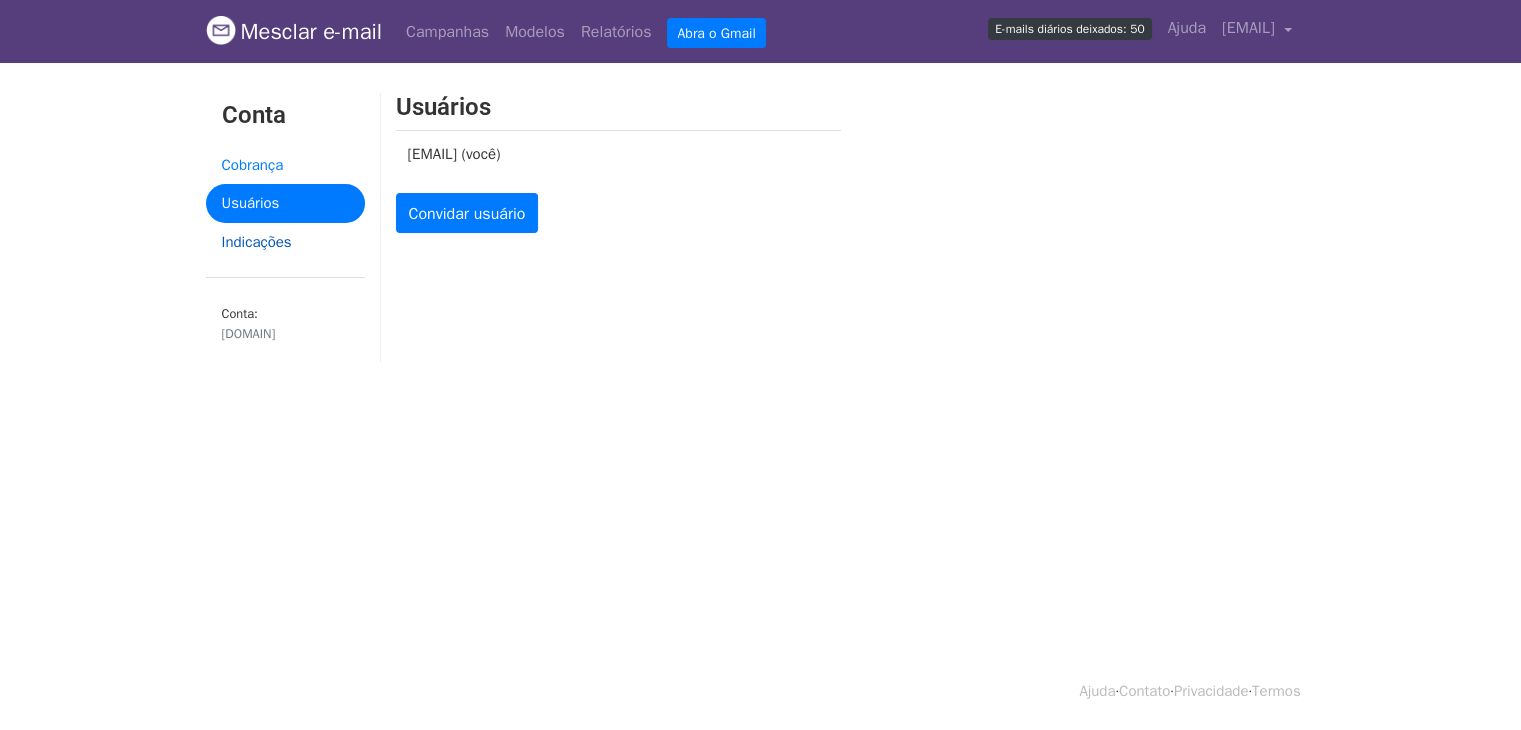 click on "Indicações" at bounding box center [285, 242] 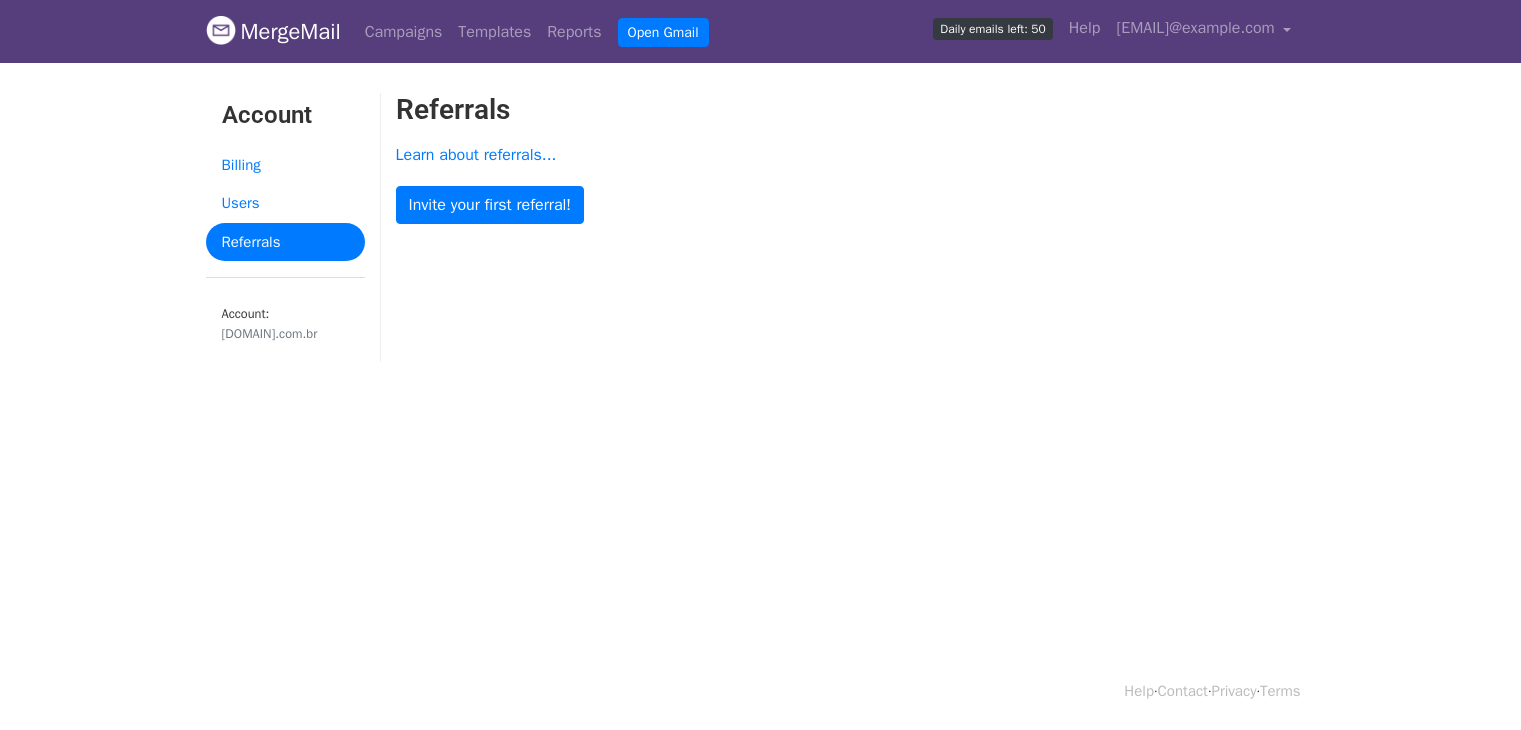 scroll, scrollTop: 0, scrollLeft: 0, axis: both 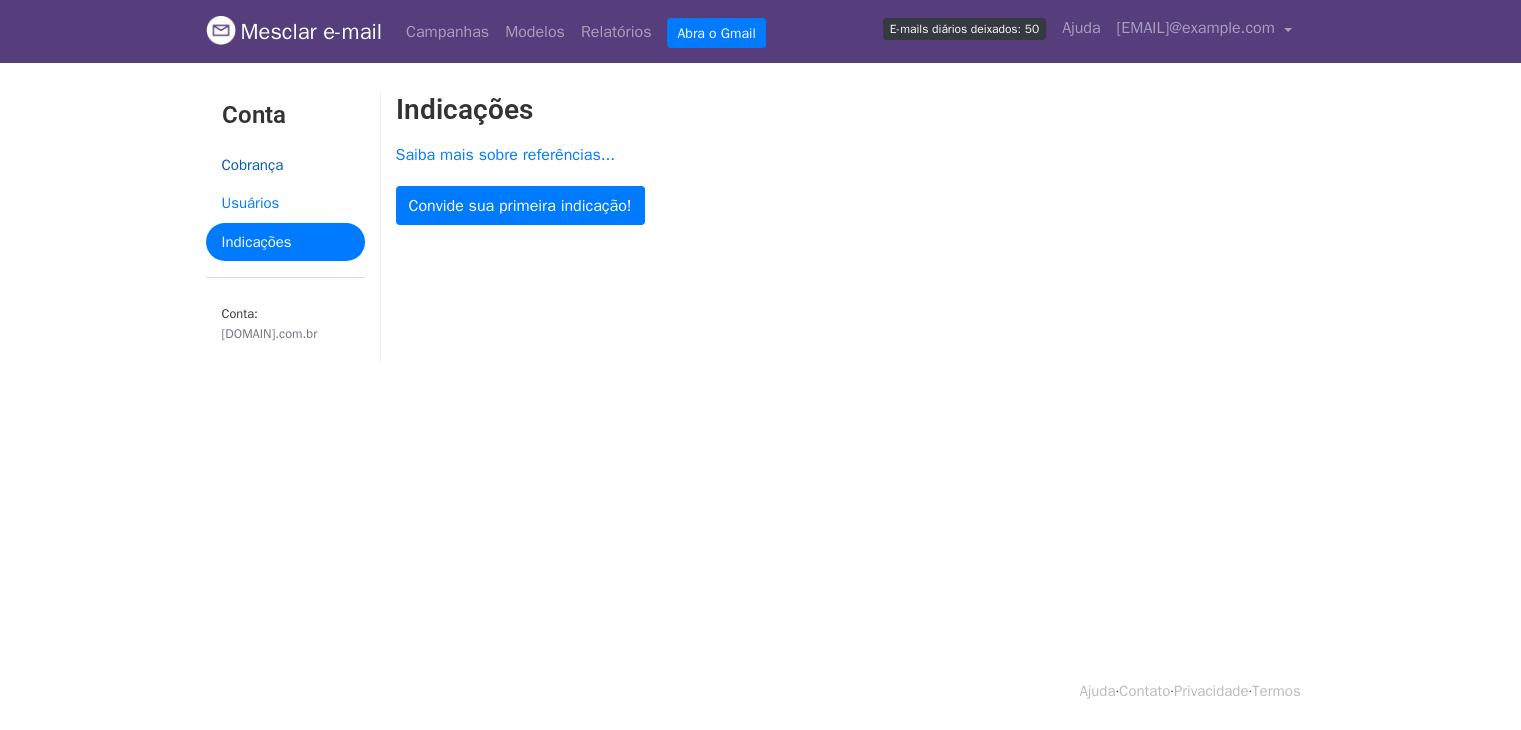 click on "Cobrança" at bounding box center [253, 165] 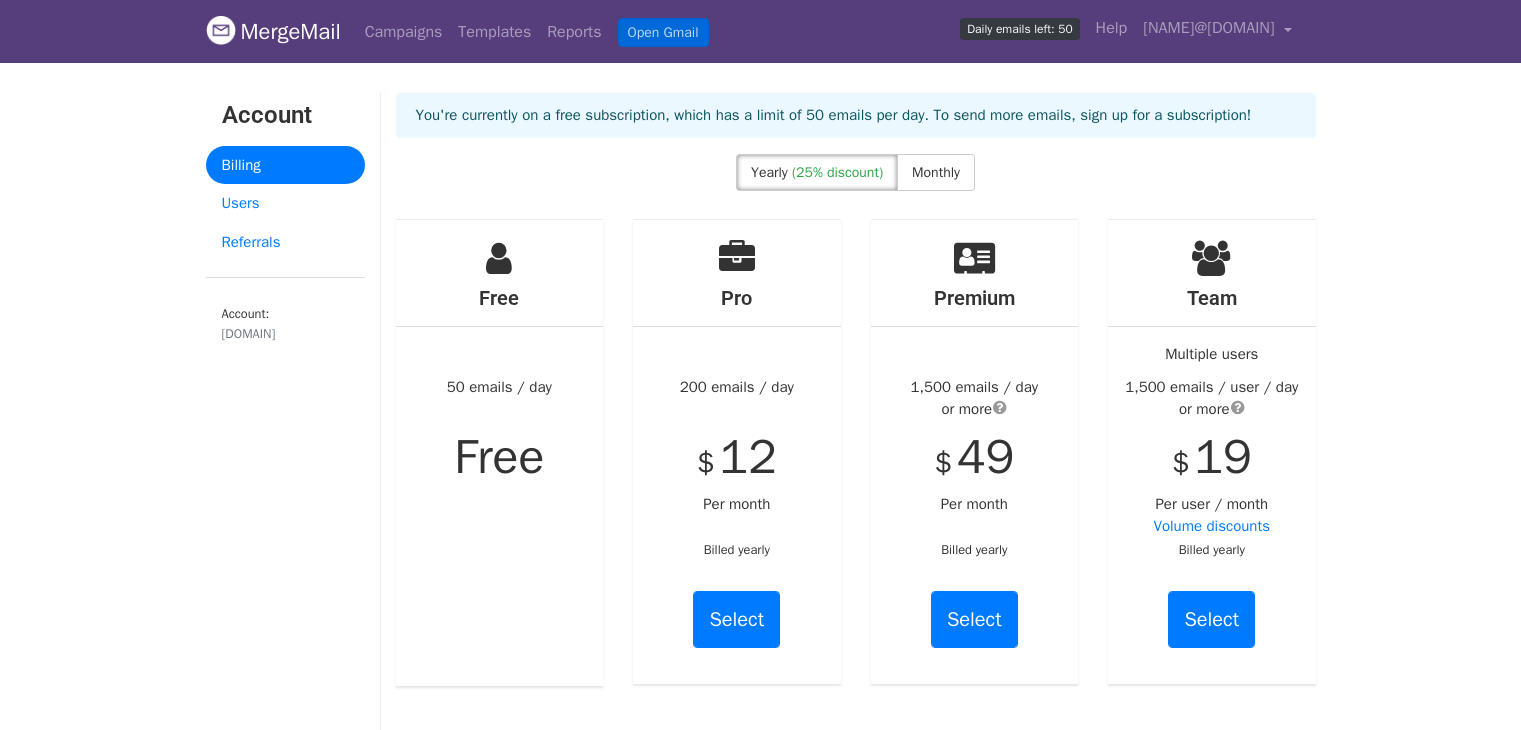 scroll, scrollTop: 0, scrollLeft: 0, axis: both 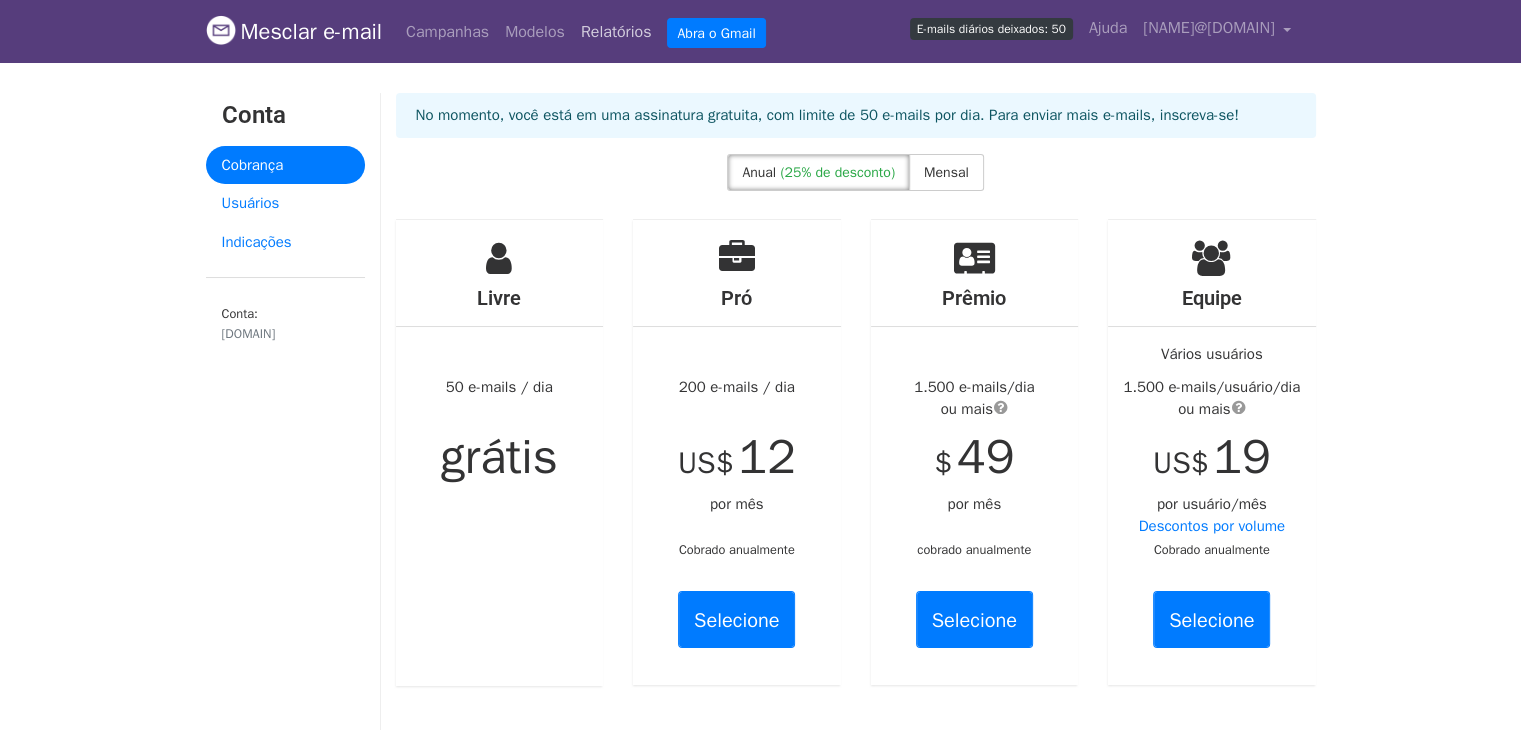 click on "Relatórios" at bounding box center [616, 32] 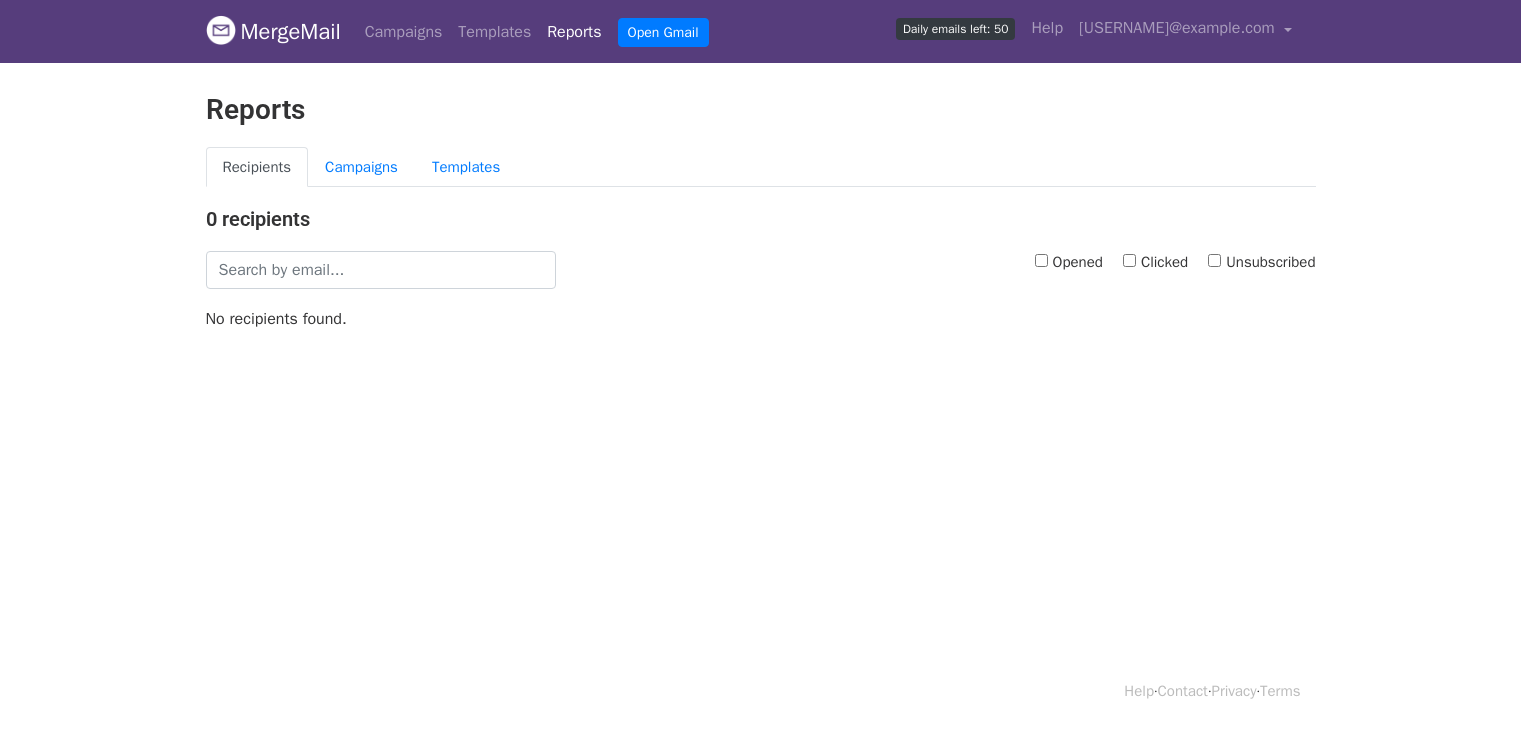 scroll, scrollTop: 0, scrollLeft: 0, axis: both 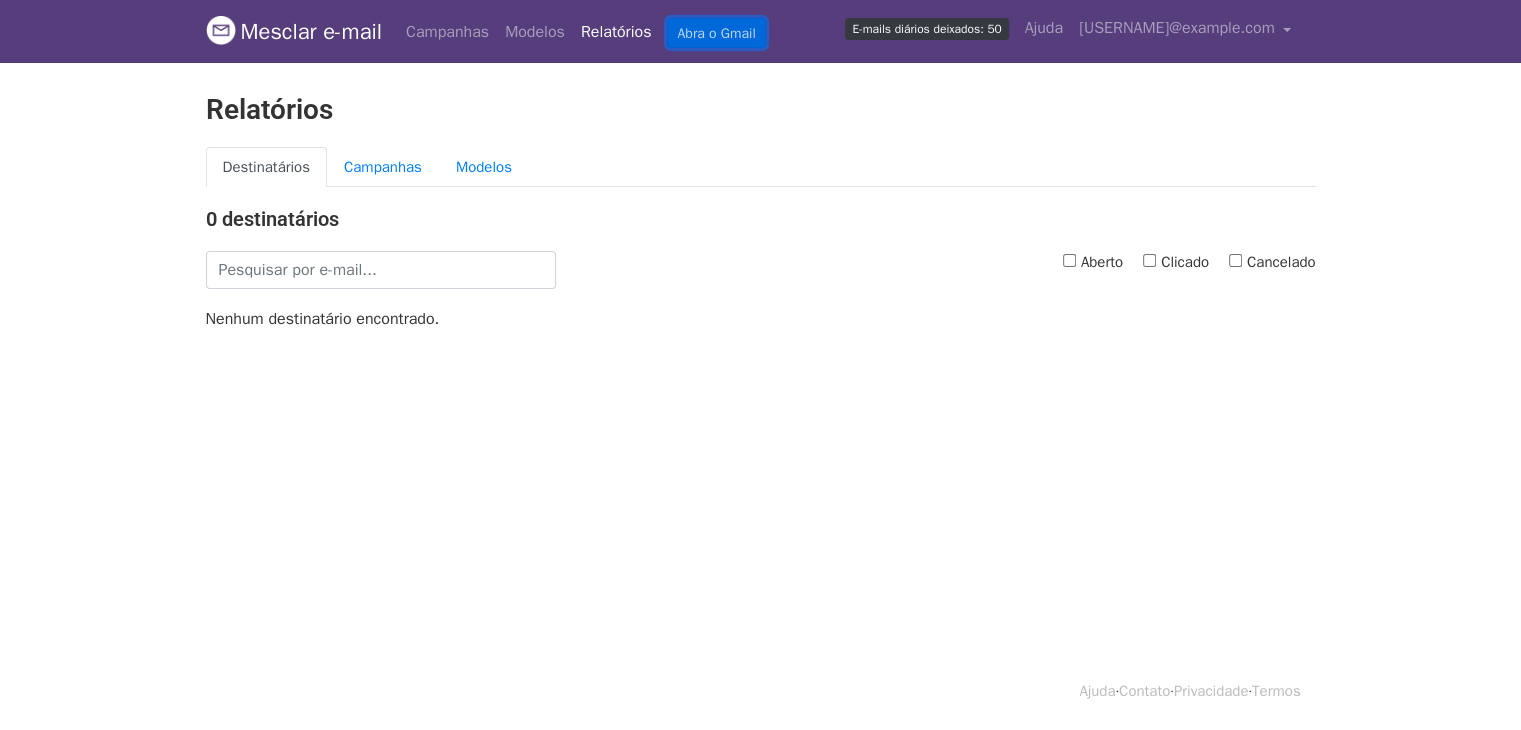 click on "Abra o Gmail" at bounding box center [716, 33] 